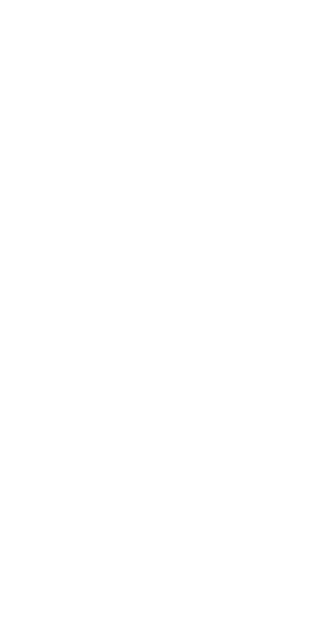 scroll, scrollTop: 0, scrollLeft: 0, axis: both 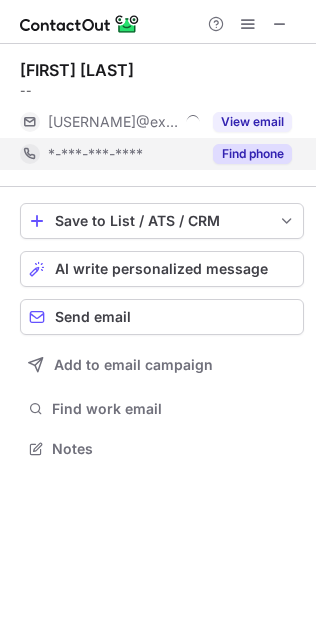 click on "View email" at bounding box center (252, 122) 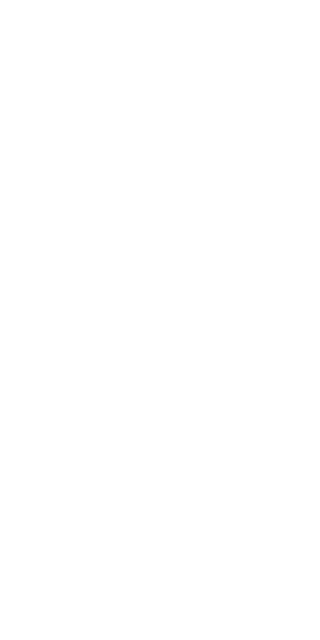 scroll, scrollTop: 0, scrollLeft: 0, axis: both 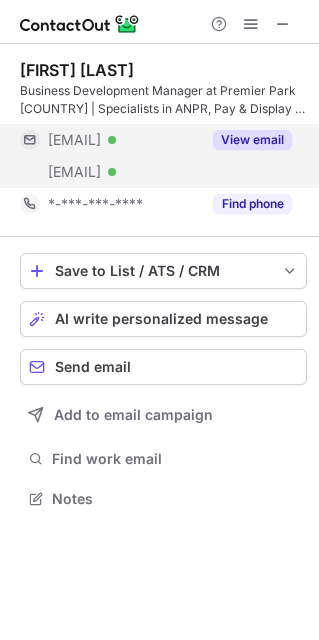 click on "View email" at bounding box center [252, 140] 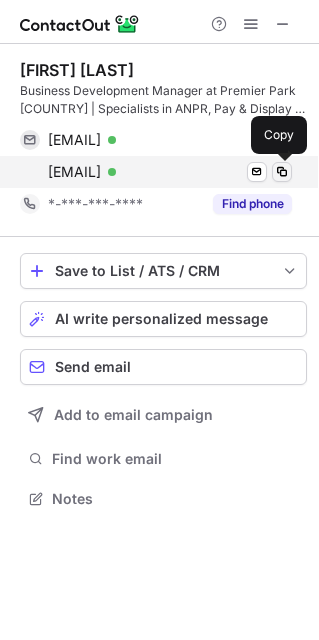 click at bounding box center [282, 172] 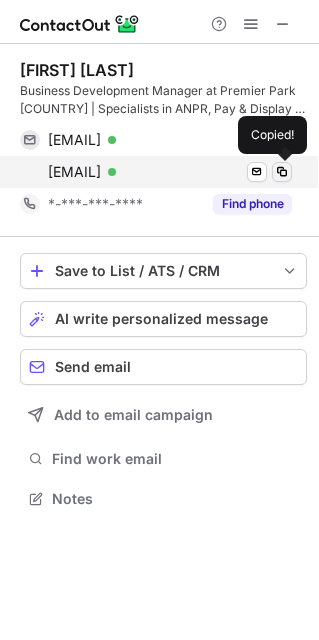 type 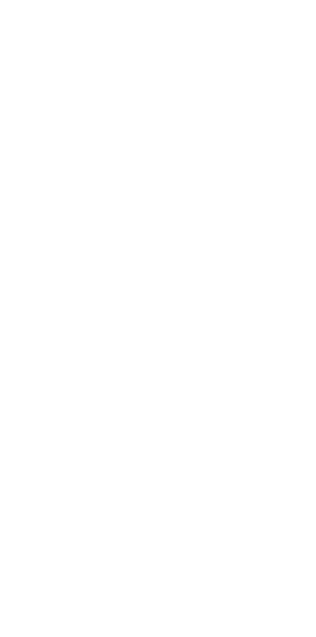 scroll, scrollTop: 0, scrollLeft: 0, axis: both 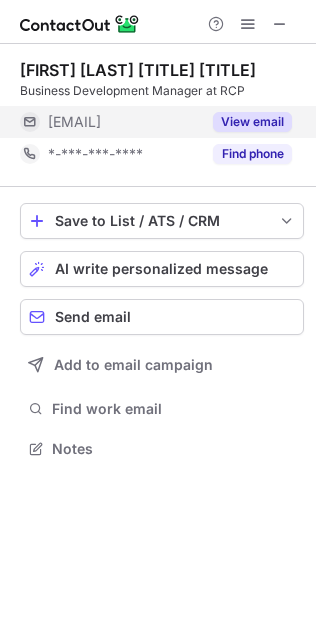 click on "View email" at bounding box center [252, 122] 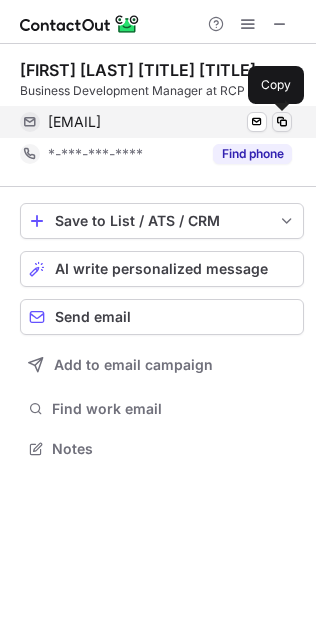 click at bounding box center [282, 122] 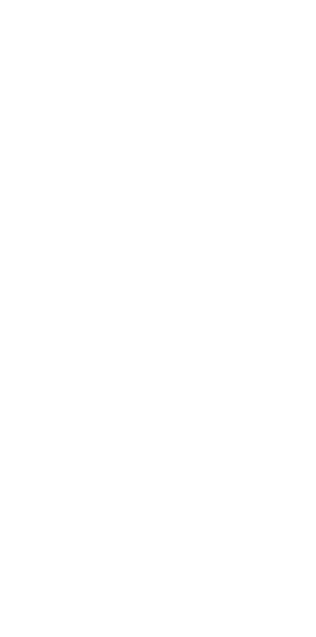scroll, scrollTop: 0, scrollLeft: 0, axis: both 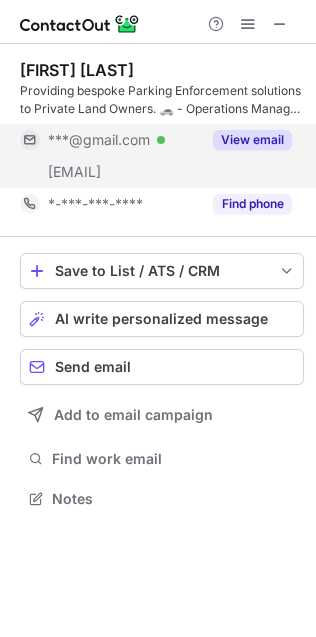 click on "View email" at bounding box center (252, 140) 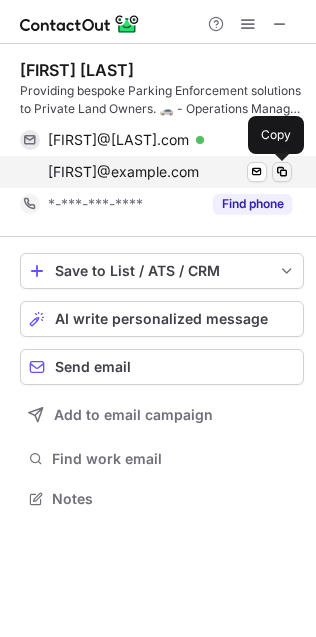 click at bounding box center [282, 172] 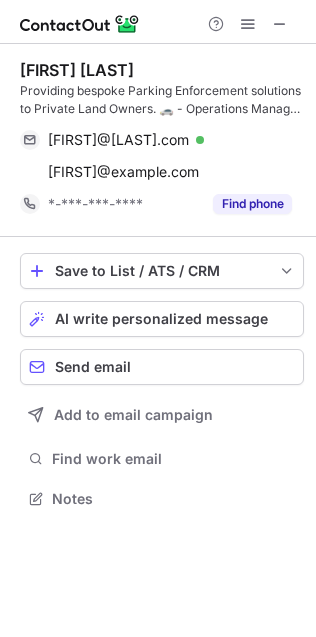 type 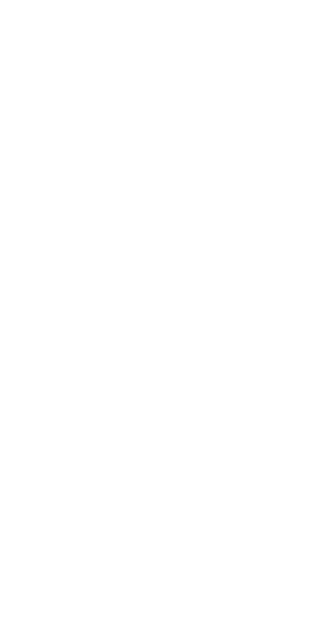 scroll, scrollTop: 0, scrollLeft: 0, axis: both 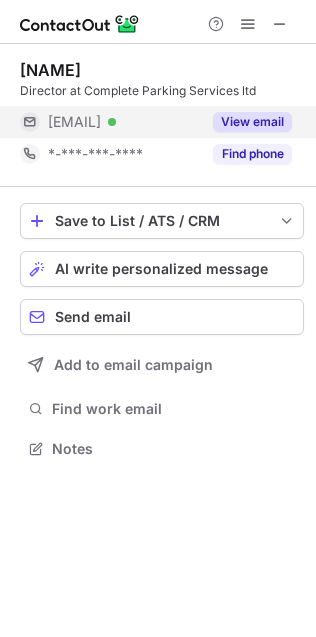 click on "View email" at bounding box center [252, 122] 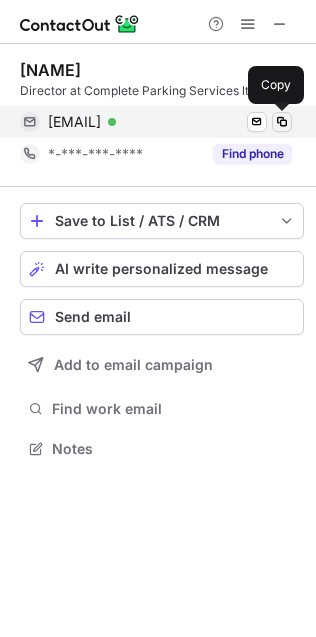 click at bounding box center (282, 122) 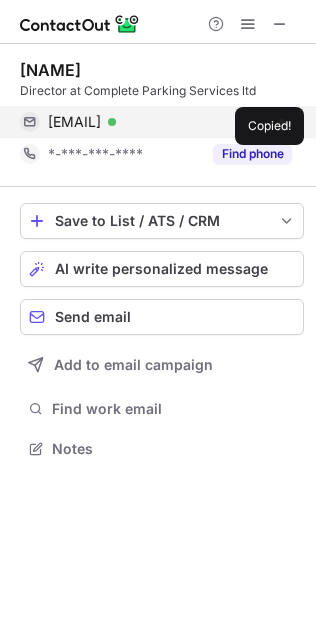type 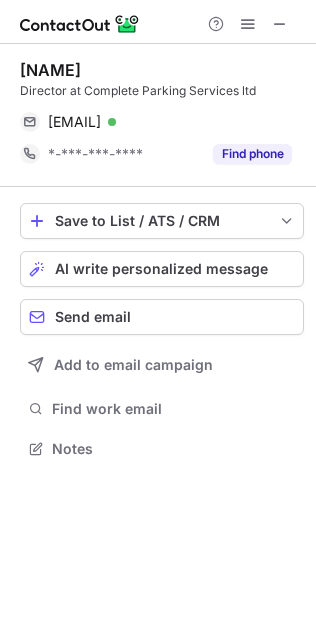 click on "Director at Complete Parking Services ltd" at bounding box center [162, 91] 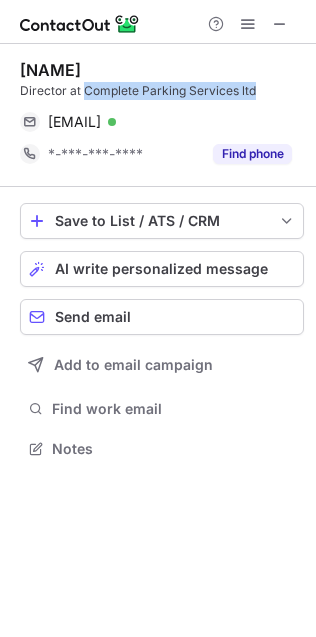 drag, startPoint x: 123, startPoint y: 95, endPoint x: 244, endPoint y: 91, distance: 121.0661 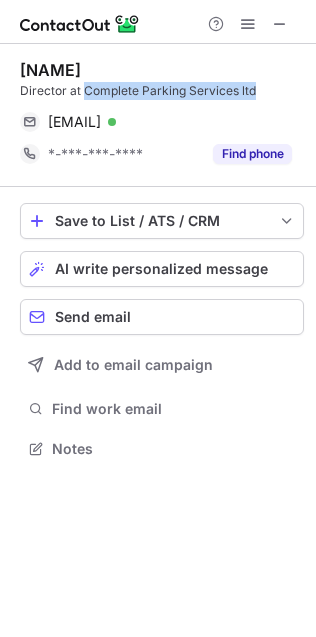 copy on "Complete Parking Services ltd" 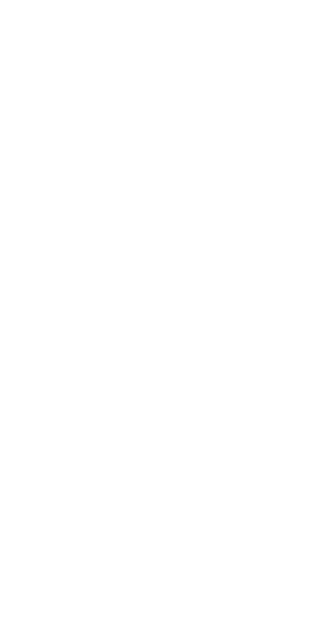 scroll, scrollTop: 0, scrollLeft: 0, axis: both 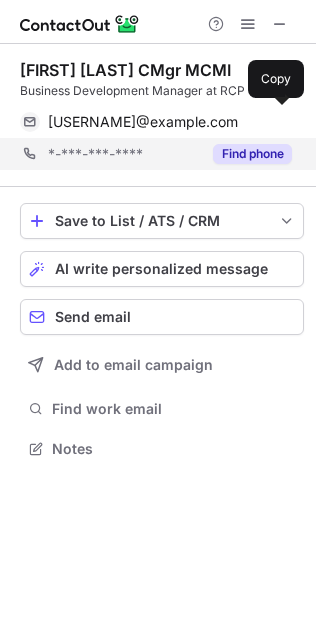 click at bounding box center [282, 122] 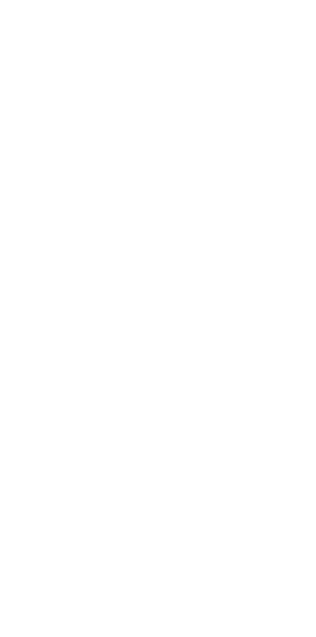 scroll, scrollTop: 0, scrollLeft: 0, axis: both 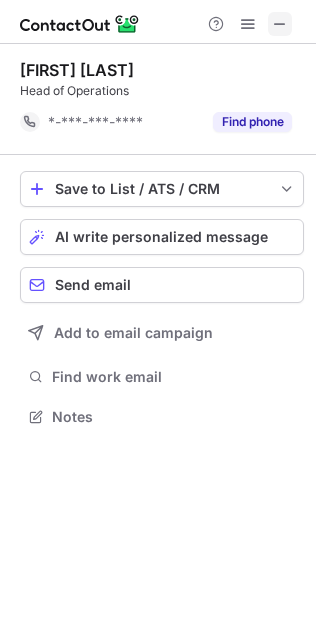 click at bounding box center (280, 24) 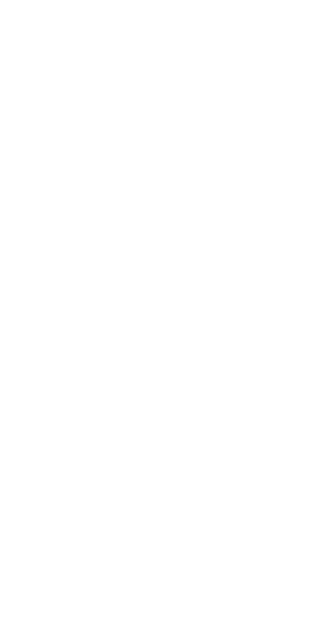 scroll, scrollTop: 0, scrollLeft: 0, axis: both 